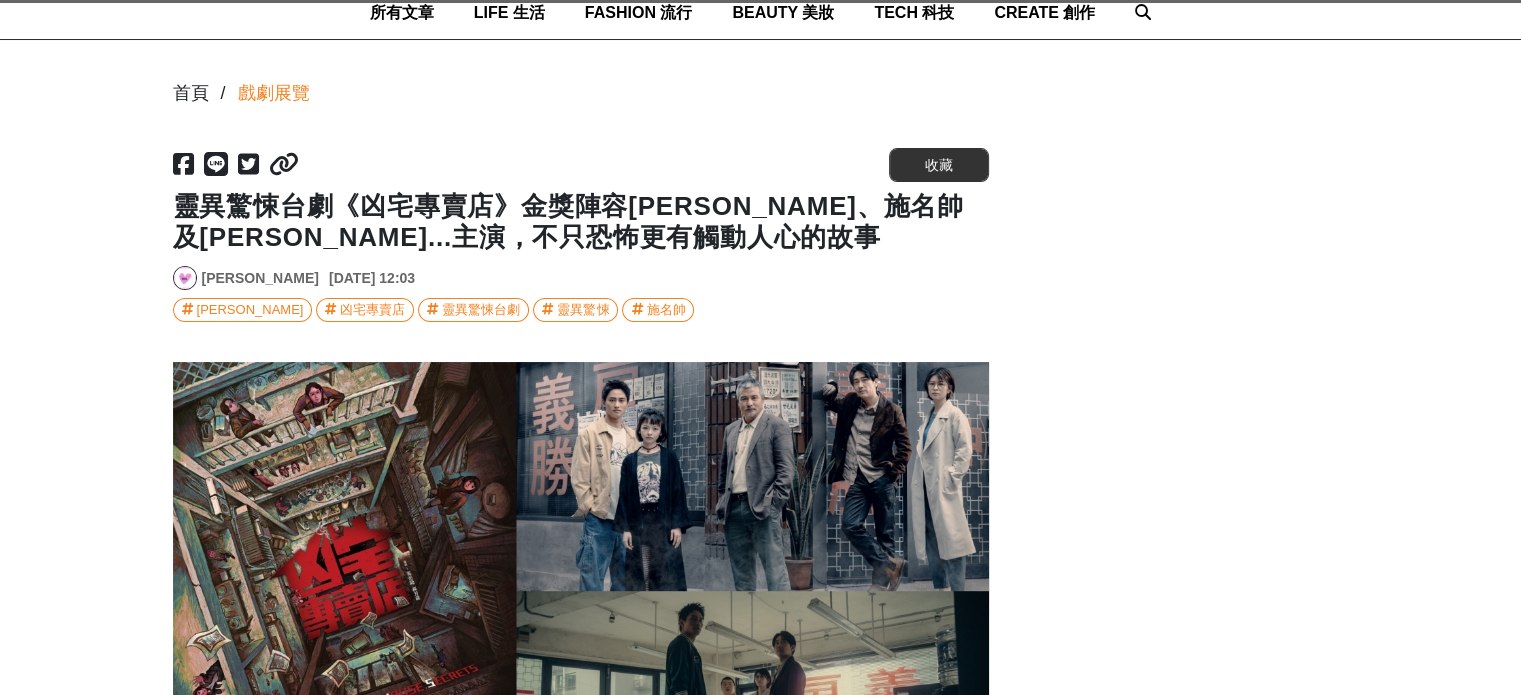 scroll, scrollTop: 0, scrollLeft: 0, axis: both 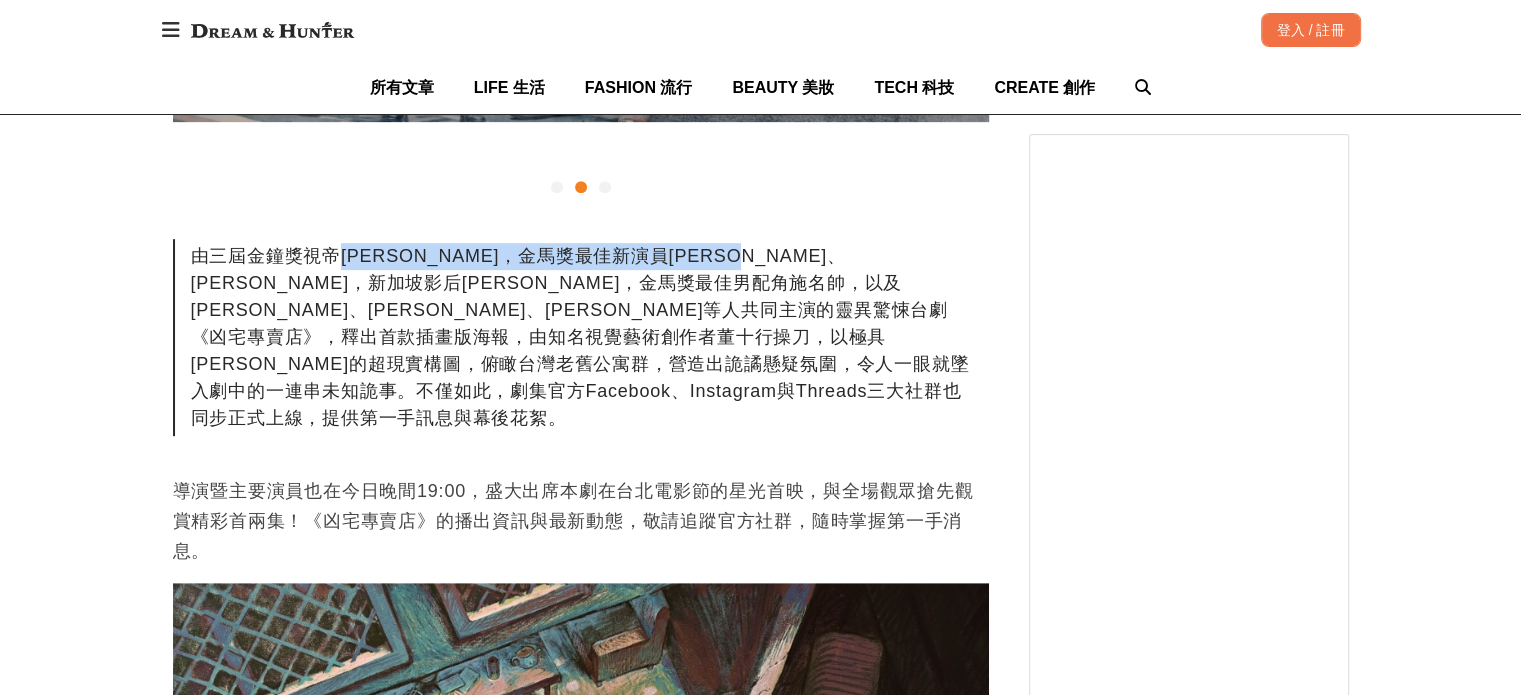 drag, startPoint x: 340, startPoint y: 253, endPoint x: 860, endPoint y: 255, distance: 520.00385 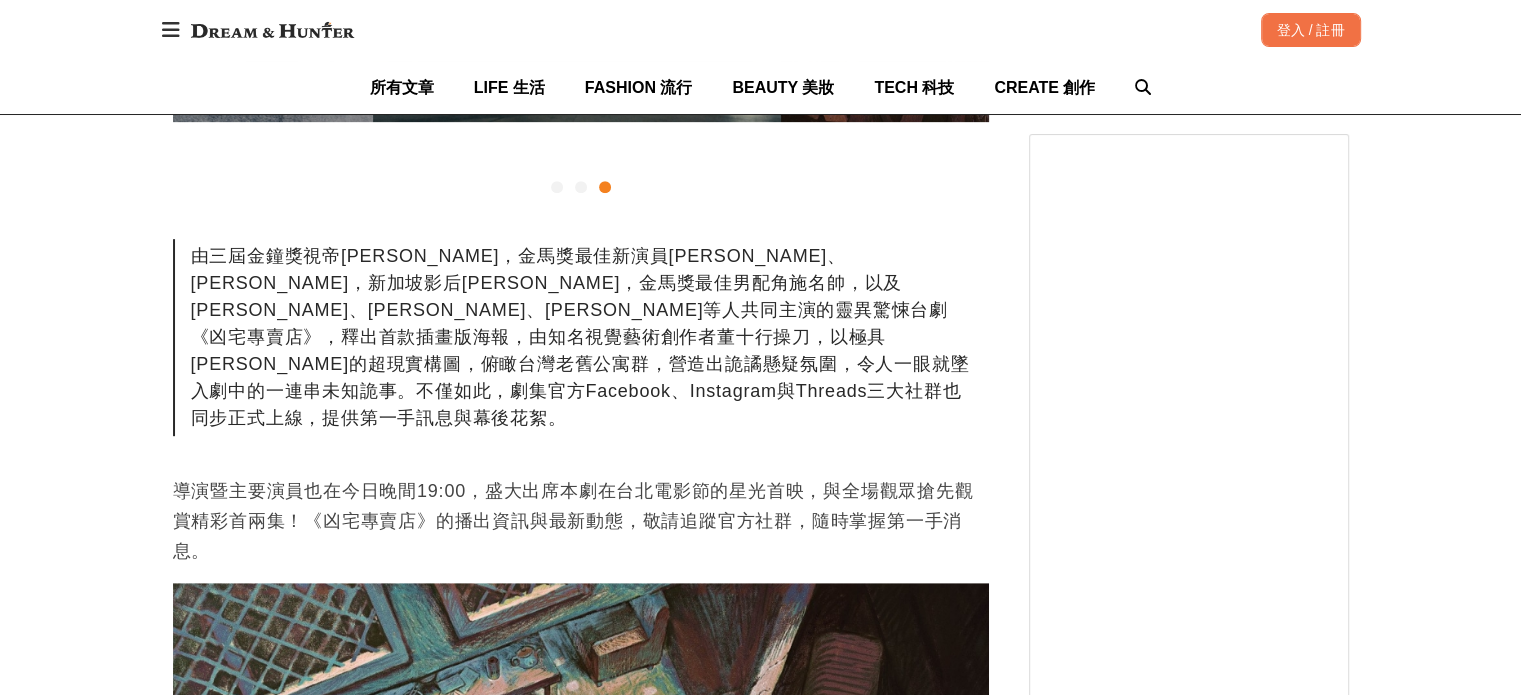 click on "由三屆金鐘獎視帝[PERSON_NAME]，金馬獎最佳新演員[PERSON_NAME]、[PERSON_NAME]，新加坡影后[PERSON_NAME]，金馬獎最佳男配角施名帥，以及[PERSON_NAME]、[PERSON_NAME]、[PERSON_NAME]等人共同主演的靈異驚悚台劇《凶宅專賣店》，釋出首款插畫版海報，由知名視覺藝術創作者董十行操刀，以極具[PERSON_NAME]的超現實構圖，俯瞰台灣老舊公寓群，營造出詭譎懸疑氛圍，令人一眼就墜入劇中的一連串未知詭事。不僅如此，劇集官方Facebook、Instagram與Threads三大社群也同步正式上線，提供第一手訊息與幕後花絮。" at bounding box center [581, 337] 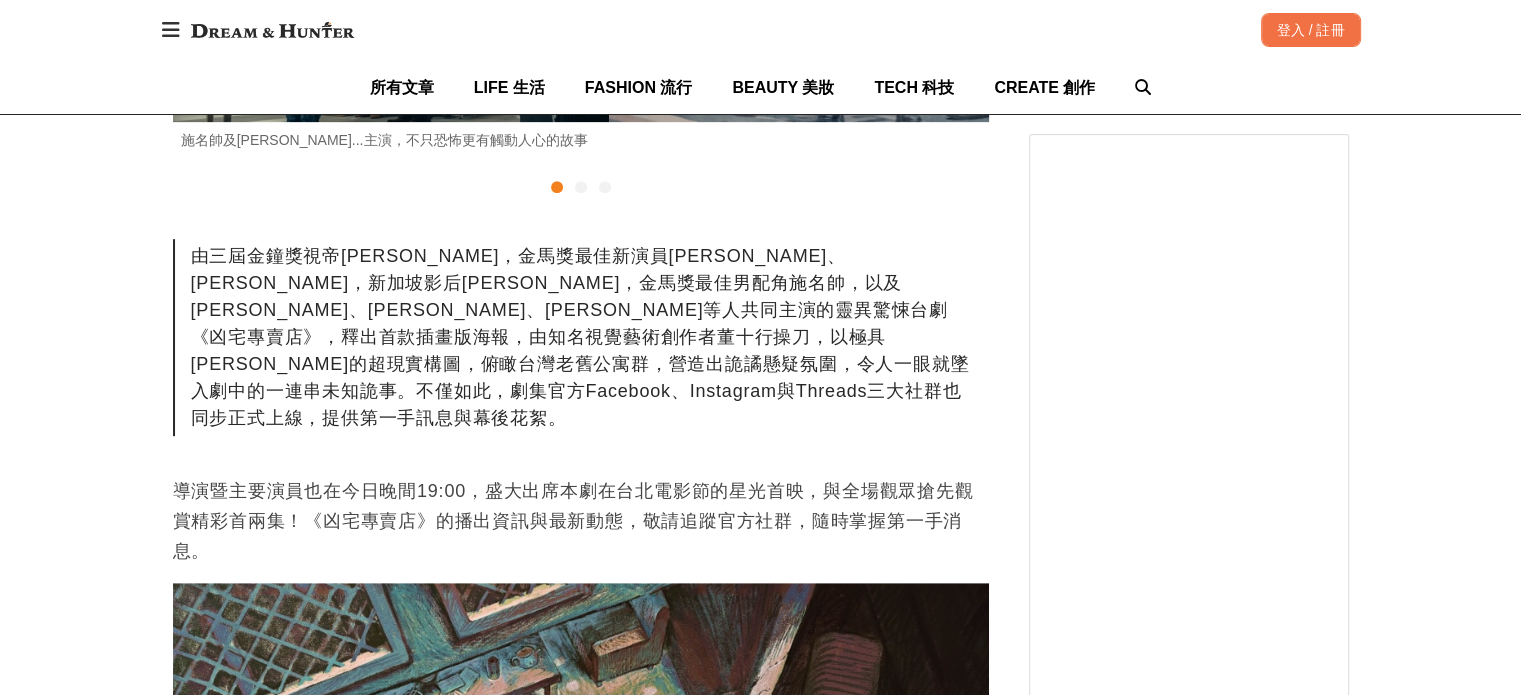 scroll, scrollTop: 0, scrollLeft: 92, axis: horizontal 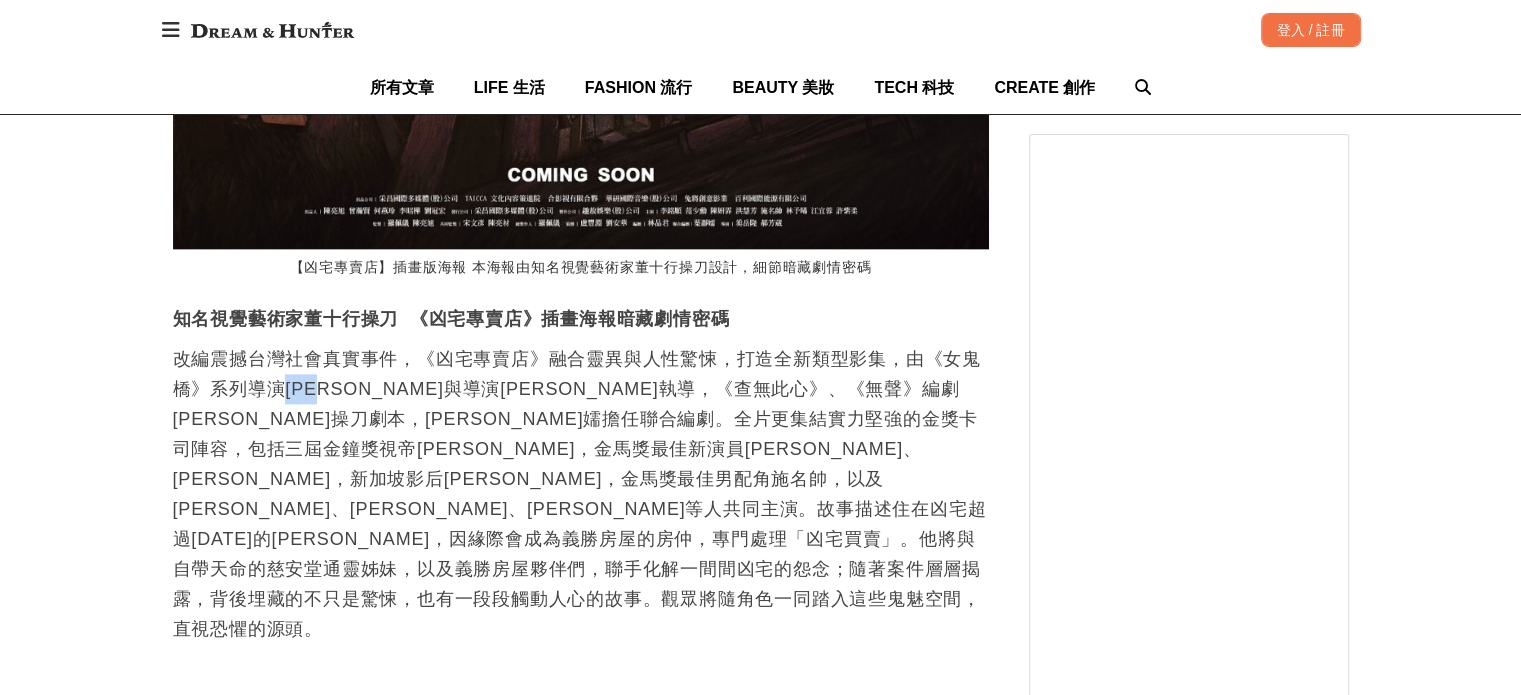 drag, startPoint x: 288, startPoint y: 360, endPoint x: 336, endPoint y: 365, distance: 48.259712 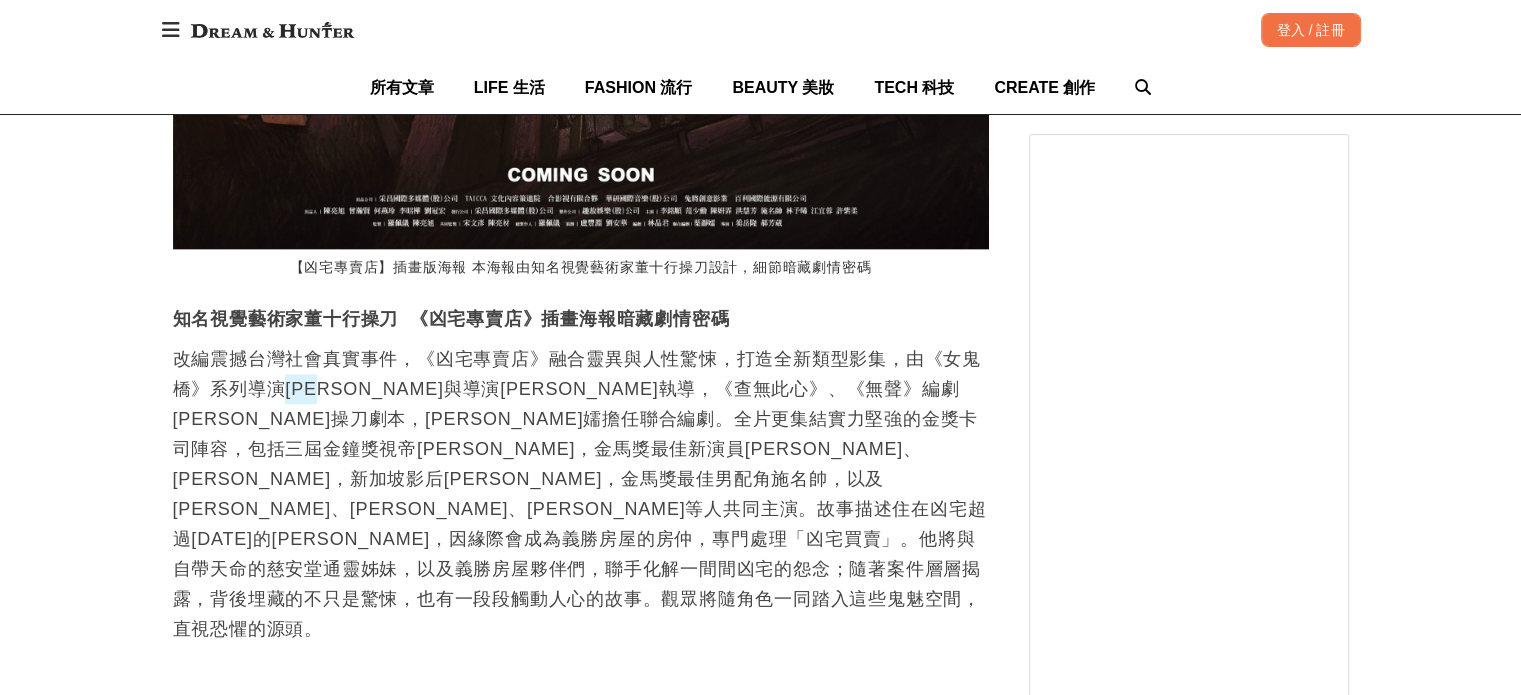 scroll, scrollTop: 0, scrollLeft: 0, axis: both 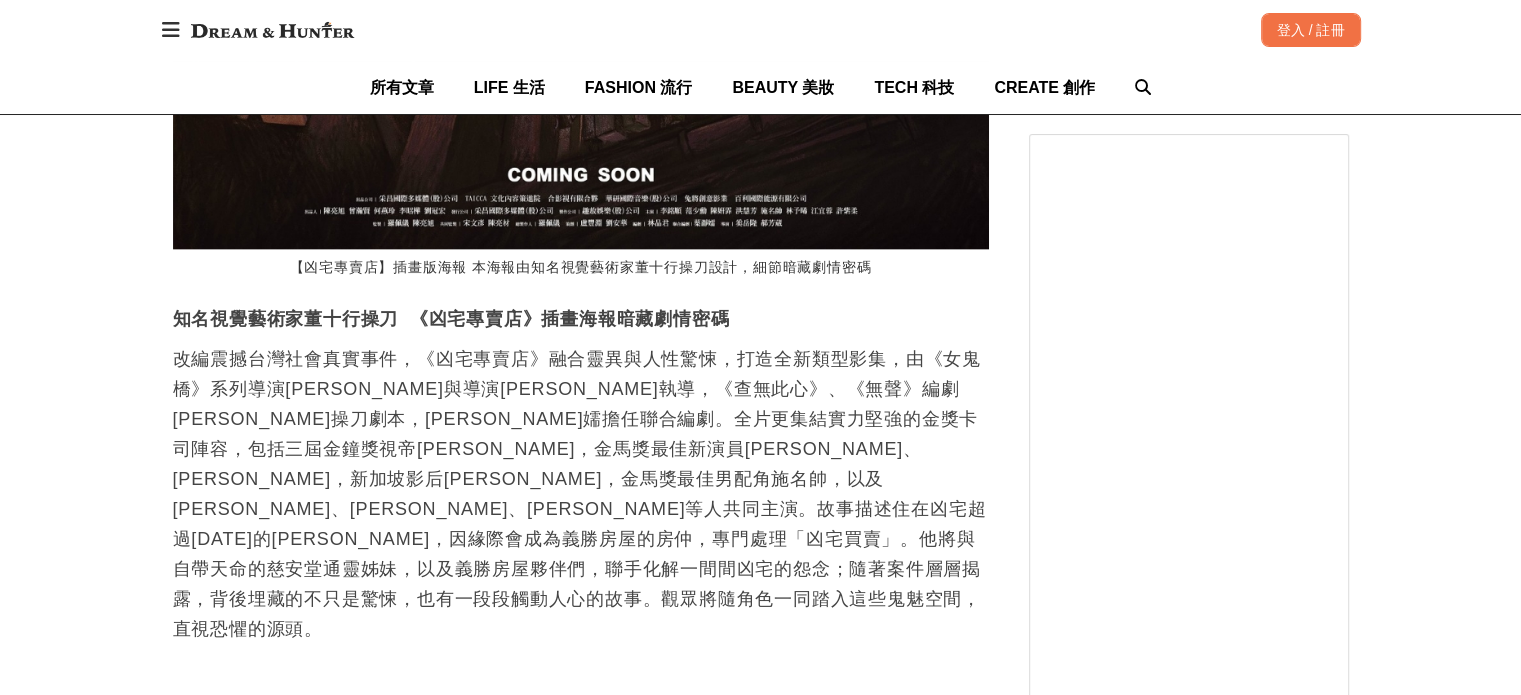 click on "改編震撼台灣社會真實事件，《凶宅專賣店》融合靈異與人性驚悚，打造全新類型影集，由《女鬼橋》系列導演[PERSON_NAME]與導演[PERSON_NAME]執導，《查無此心》、《無聲》編劇[PERSON_NAME]操刀劇本，[PERSON_NAME]嬬擔任聯合編劇。全片更集結實力堅強的金獎卡司陣容，包括三屆金鐘獎視帝[PERSON_NAME]，金馬獎最佳新演員[PERSON_NAME]、[PERSON_NAME]，新加坡影后[PERSON_NAME]，金馬獎最佳男配角施名帥，以及[PERSON_NAME]、[PERSON_NAME]、[PERSON_NAME]等人共同主演。故事描述住在凶宅超過[DATE]的[PERSON_NAME]，因緣際會成為義勝房屋的房仲，專門處理「凶宅買賣」。他將與自帶天命的慈安堂通靈姊妹，以及義勝房屋夥伴們，聯手化解一間間凶宅的怨念；隨著案件層層揭露，背後埋藏的不只是驚悚，也有一段段觸動人心的故事。觀眾將隨角色一同踏入這些鬼魅空間，直視恐懼的源頭。" at bounding box center (581, 494) 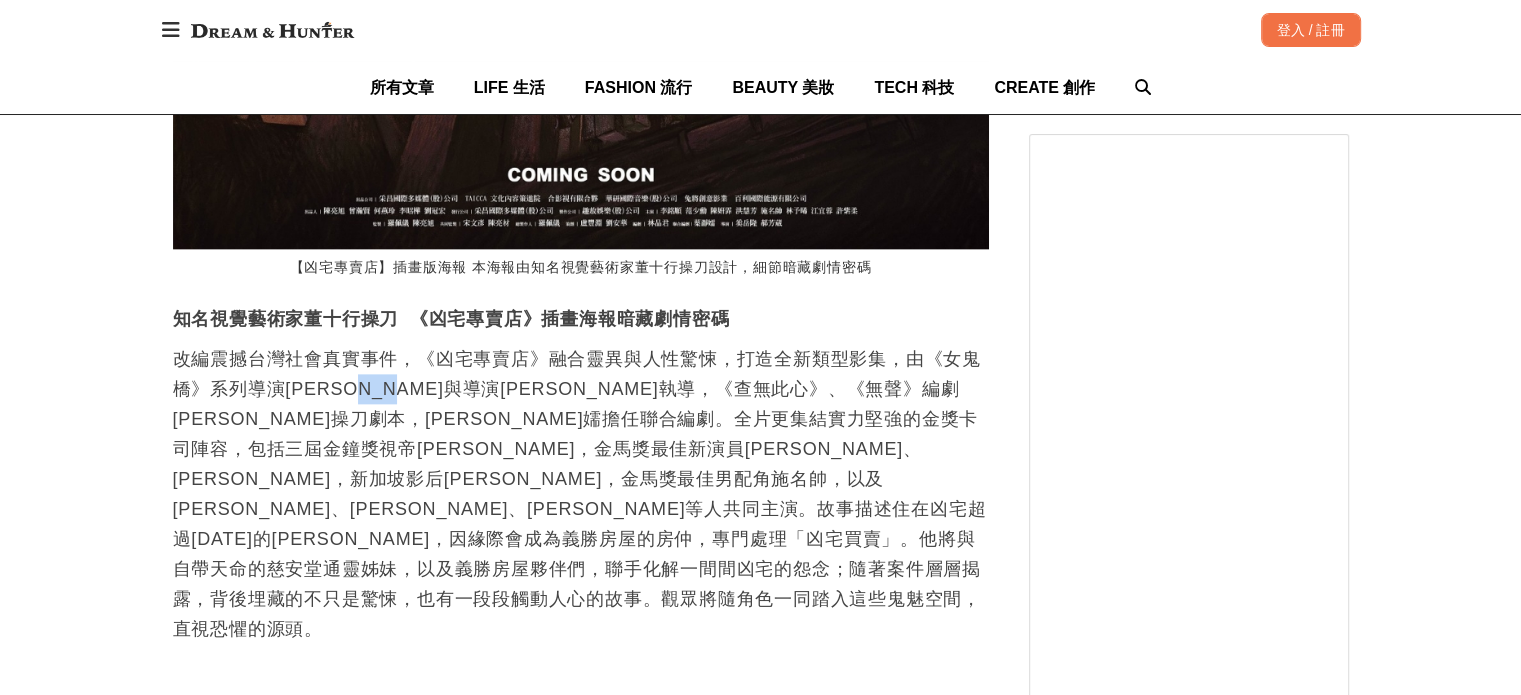 drag, startPoint x: 400, startPoint y: 363, endPoint x: 450, endPoint y: 359, distance: 50.159744 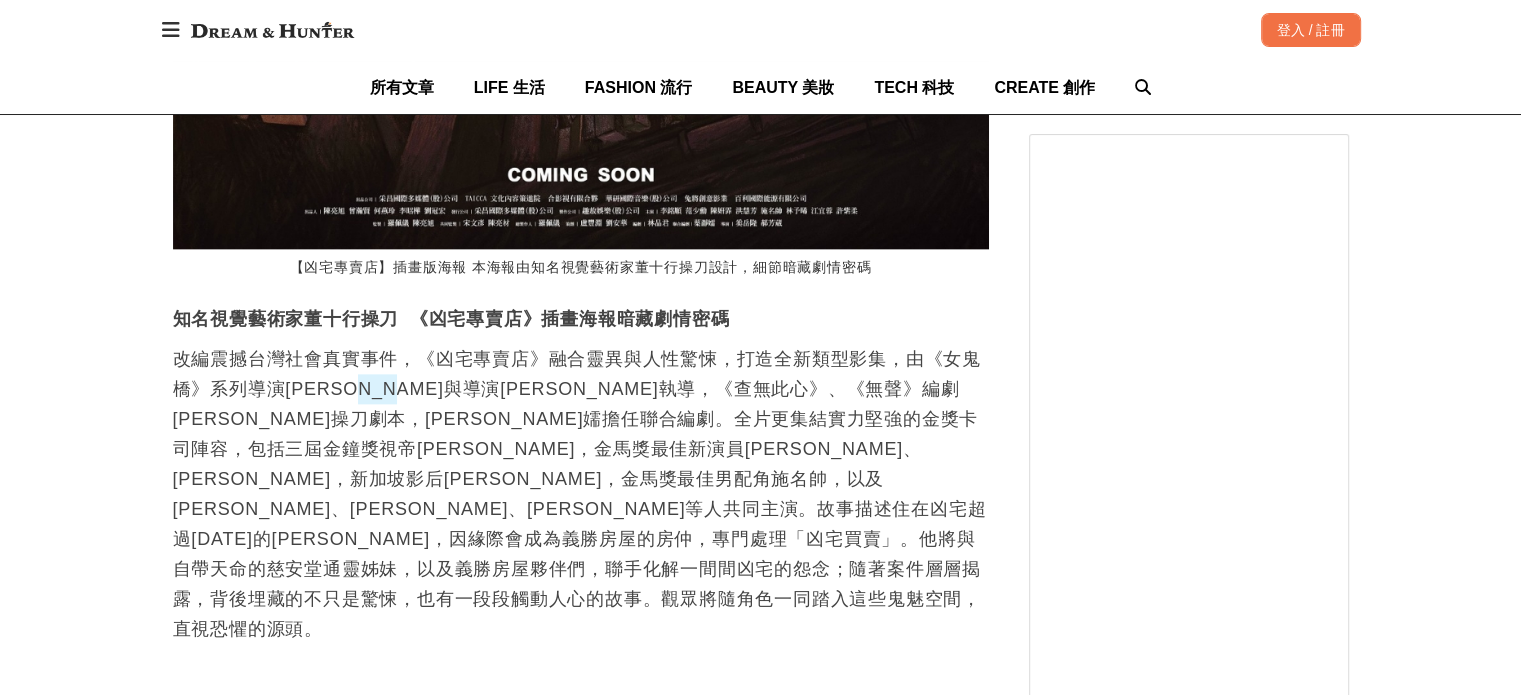 scroll, scrollTop: 0, scrollLeft: 0, axis: both 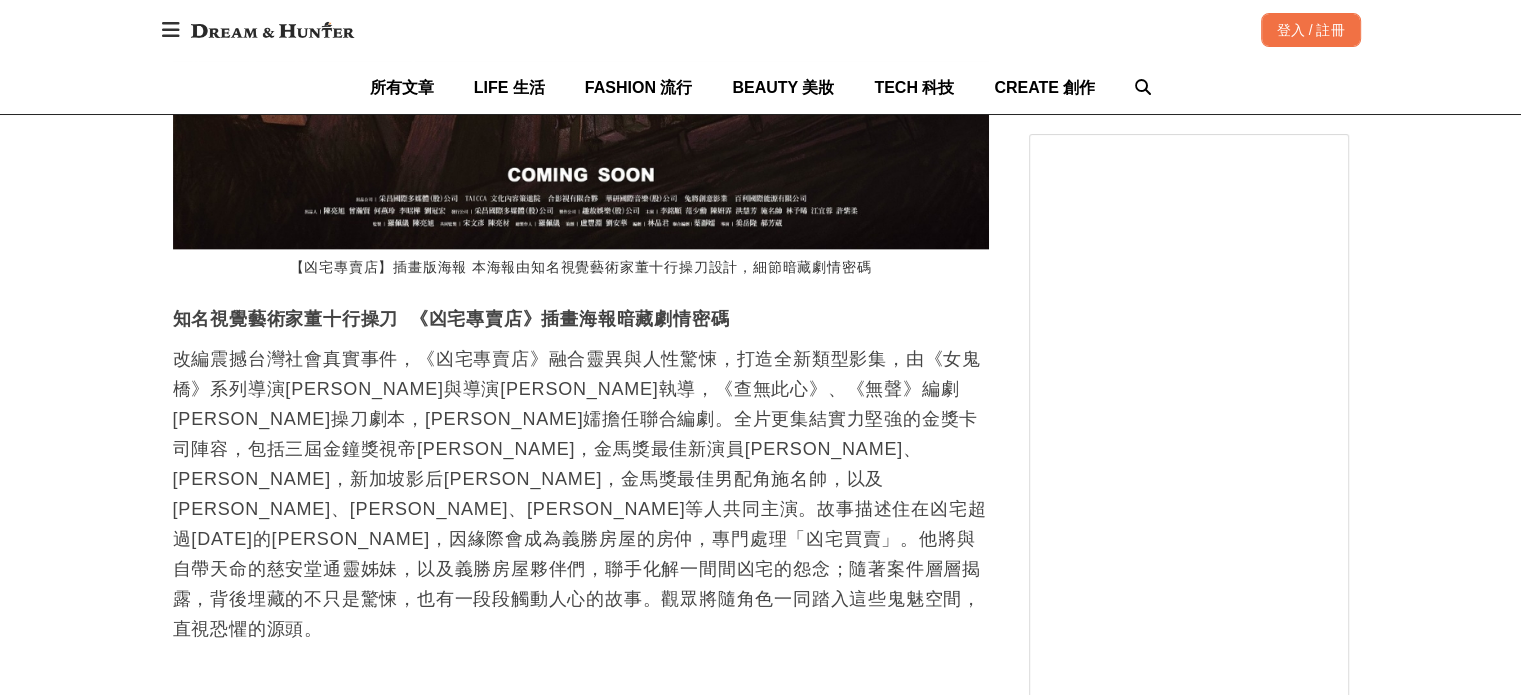 click on "改編震撼台灣社會真實事件，《凶宅專賣店》融合靈異與人性驚悚，打造全新類型影集，由《女鬼橋》系列導演[PERSON_NAME]與導演[PERSON_NAME]執導，《查無此心》、《無聲》編劇[PERSON_NAME]操刀劇本，[PERSON_NAME]嬬擔任聯合編劇。全片更集結實力堅強的金獎卡司陣容，包括三屆金鐘獎視帝[PERSON_NAME]，金馬獎最佳新演員[PERSON_NAME]、[PERSON_NAME]，新加坡影后[PERSON_NAME]，金馬獎最佳男配角施名帥，以及[PERSON_NAME]、[PERSON_NAME]、[PERSON_NAME]等人共同主演。故事描述住在凶宅超過[DATE]的[PERSON_NAME]，因緣際會成為義勝房屋的房仲，專門處理「凶宅買賣」。他將與自帶天命的慈安堂通靈姊妹，以及義勝房屋夥伴們，聯手化解一間間凶宅的怨念；隨著案件層層揭露，背後埋藏的不只是驚悚，也有一段段觸動人心的故事。觀眾將隨角色一同踏入這些鬼魅空間，直視恐懼的源頭。" at bounding box center [581, 494] 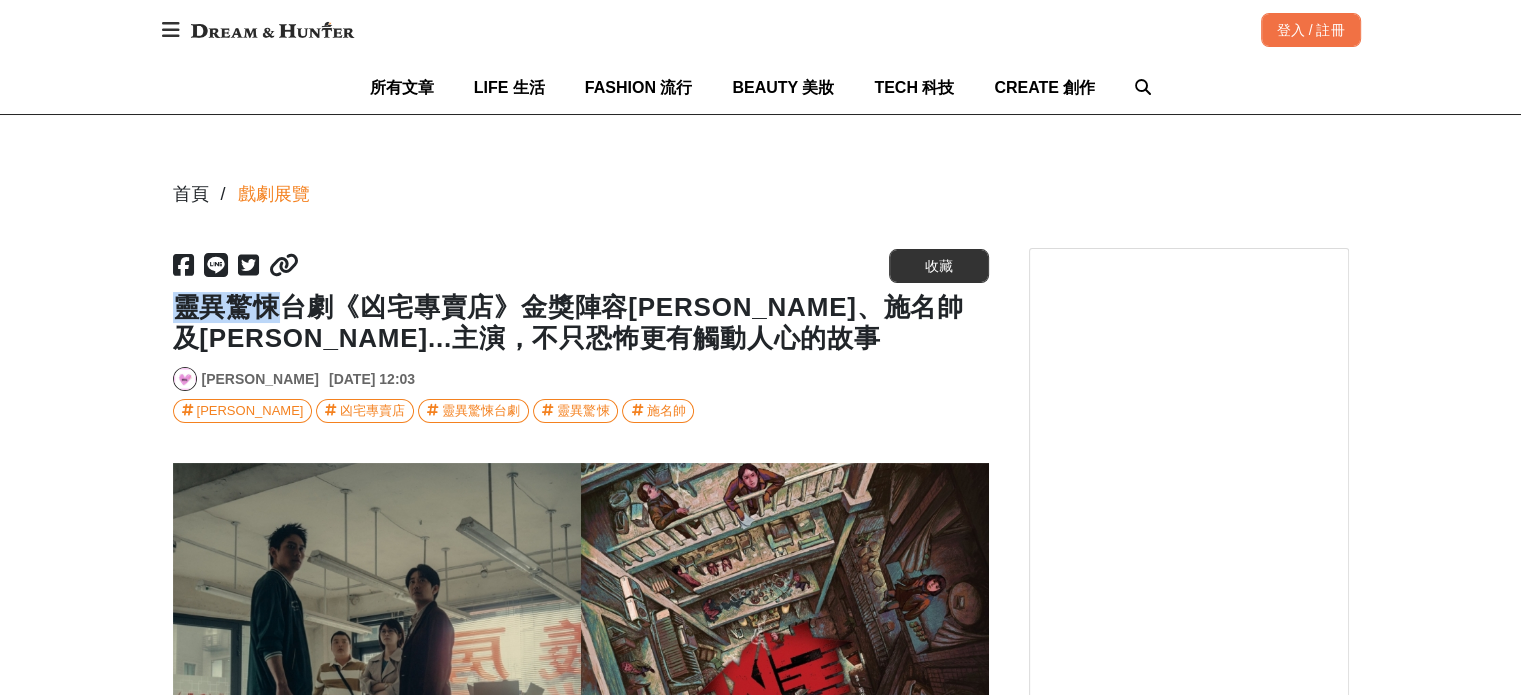 drag, startPoint x: 178, startPoint y: 310, endPoint x: 270, endPoint y: 311, distance: 92.00543 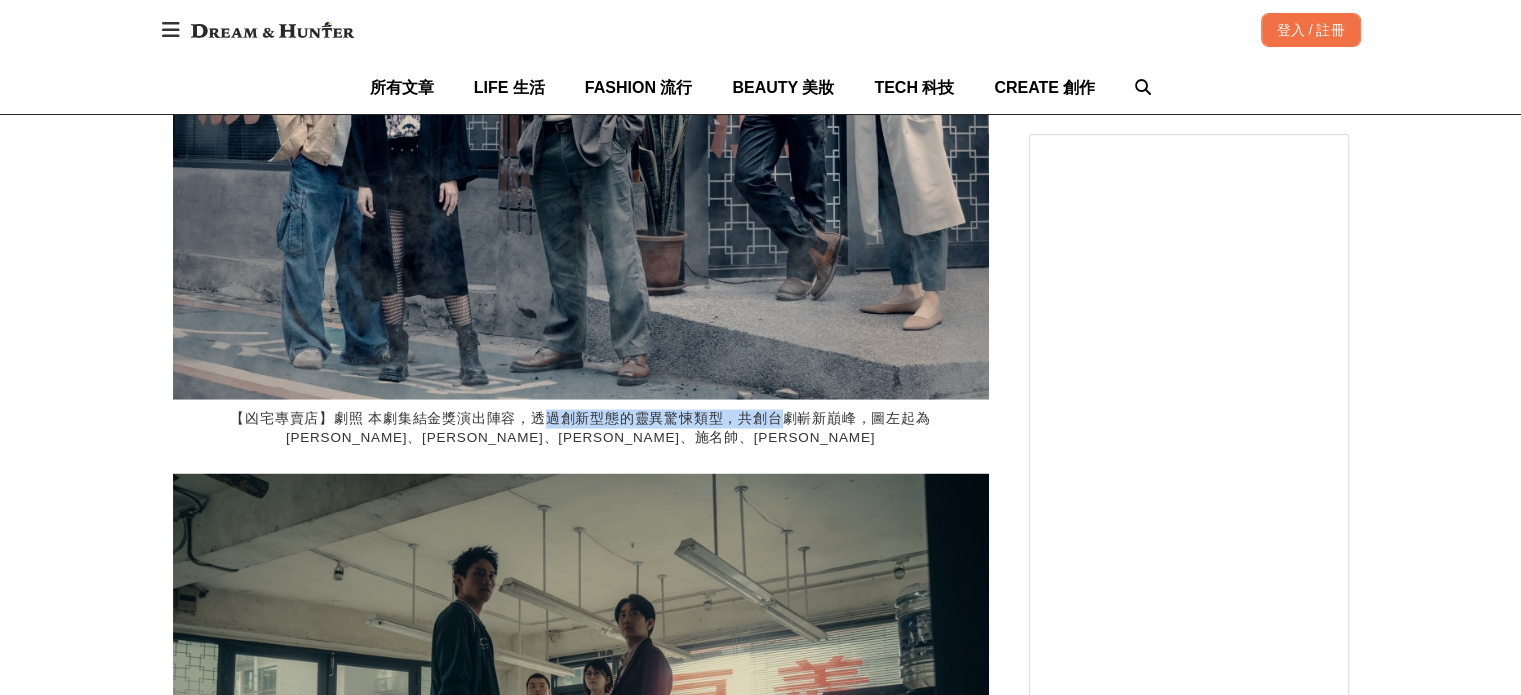 drag, startPoint x: 482, startPoint y: 452, endPoint x: 728, endPoint y: 447, distance: 246.05081 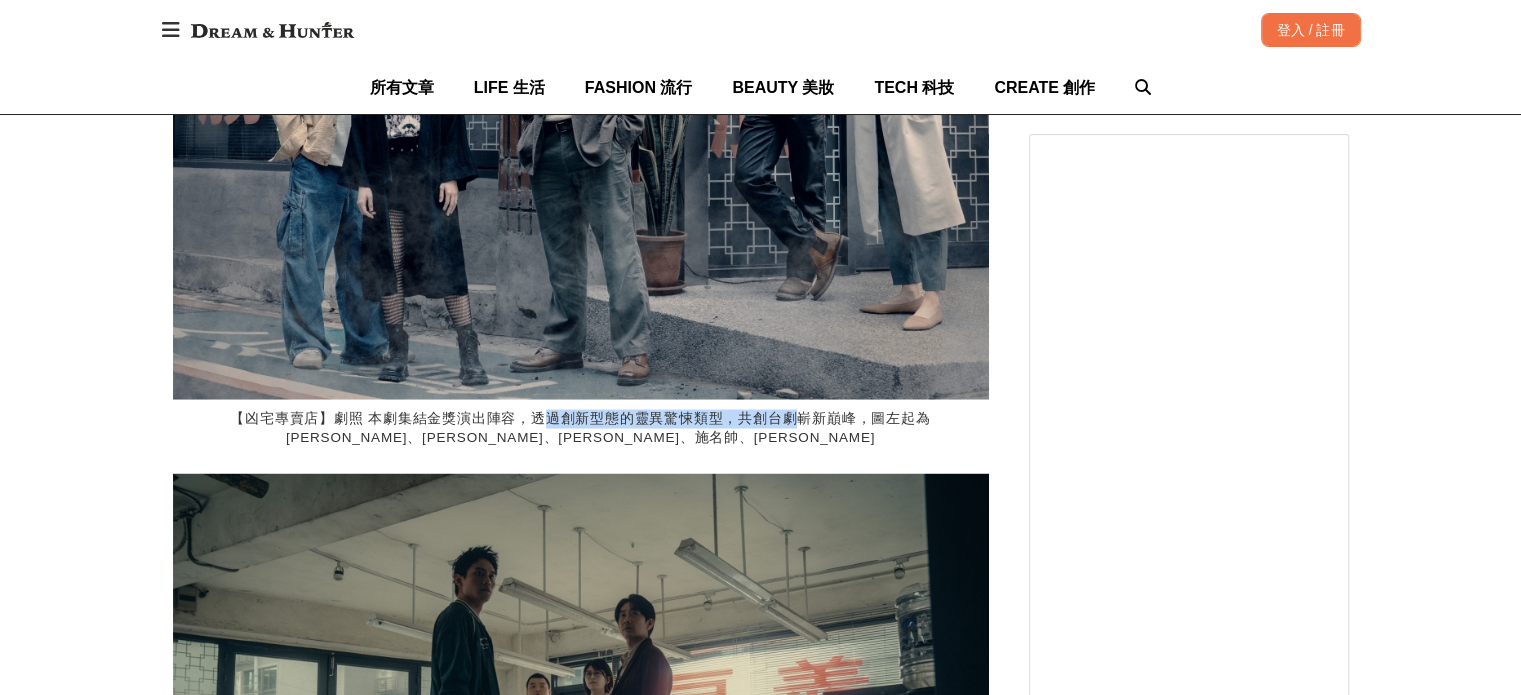click on "【凶宅專賣店】劇照 本劇集結金獎演出陣容，透過創新型態的靈異驚悚類型，共創台劇嶄新巔峰，圖左起為[PERSON_NAME]、[PERSON_NAME]、[PERSON_NAME]、施名帥、[PERSON_NAME]" at bounding box center [581, 428] 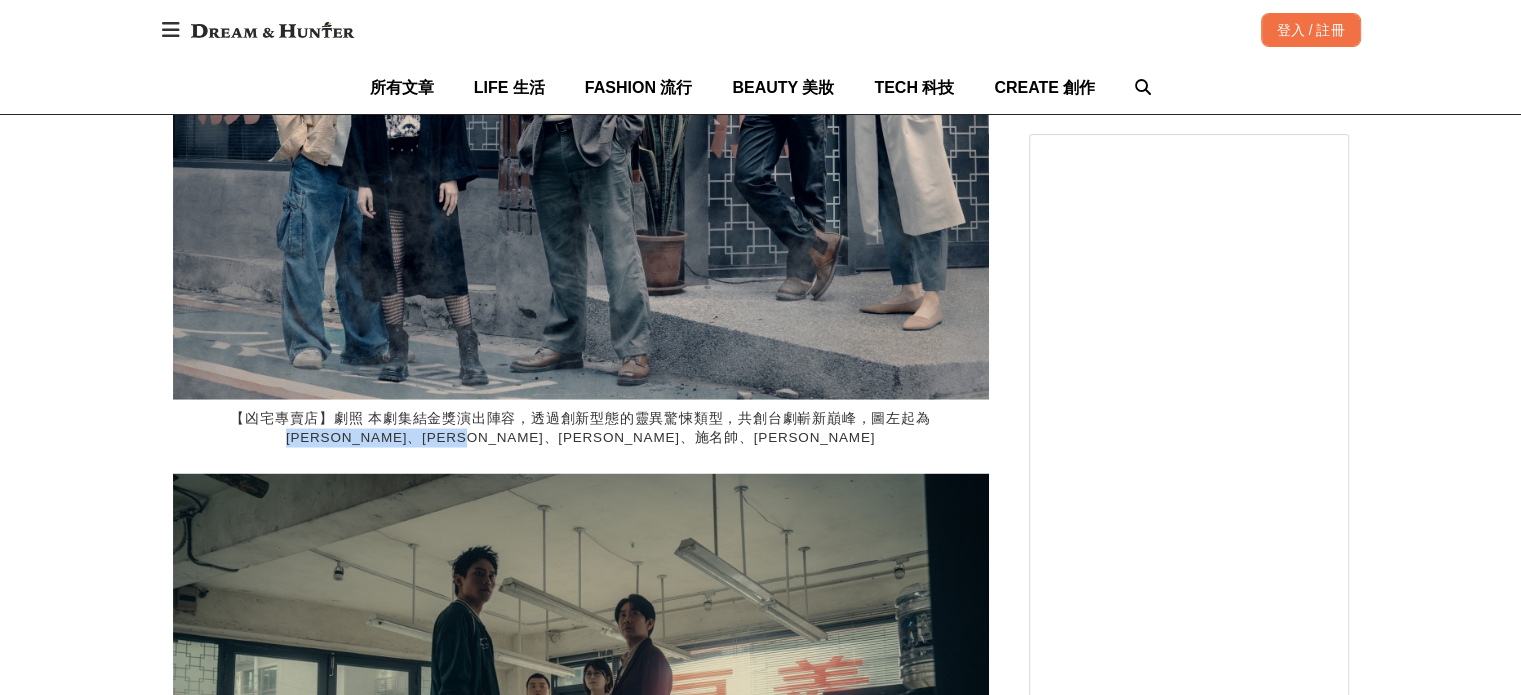 drag, startPoint x: 858, startPoint y: 452, endPoint x: 658, endPoint y: 471, distance: 200.90047 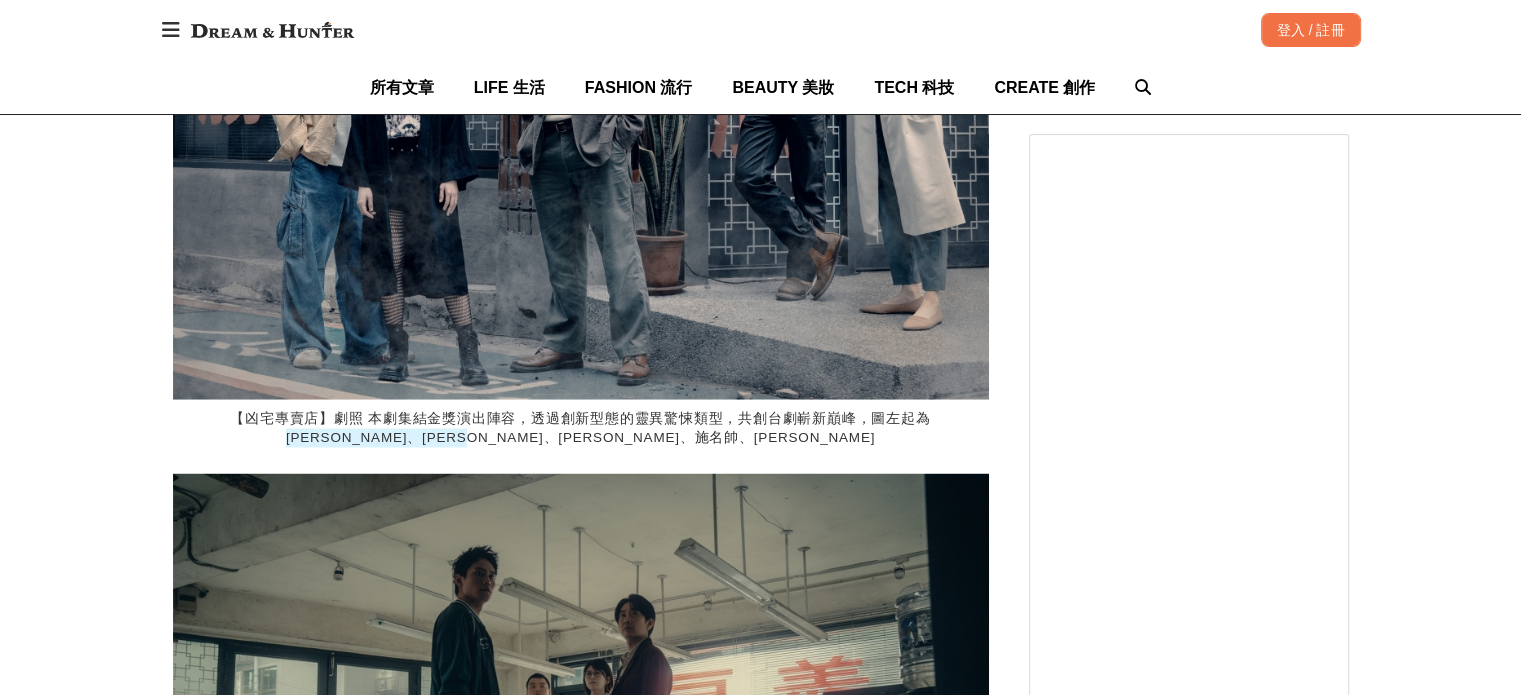 scroll, scrollTop: 0, scrollLeft: 92, axis: horizontal 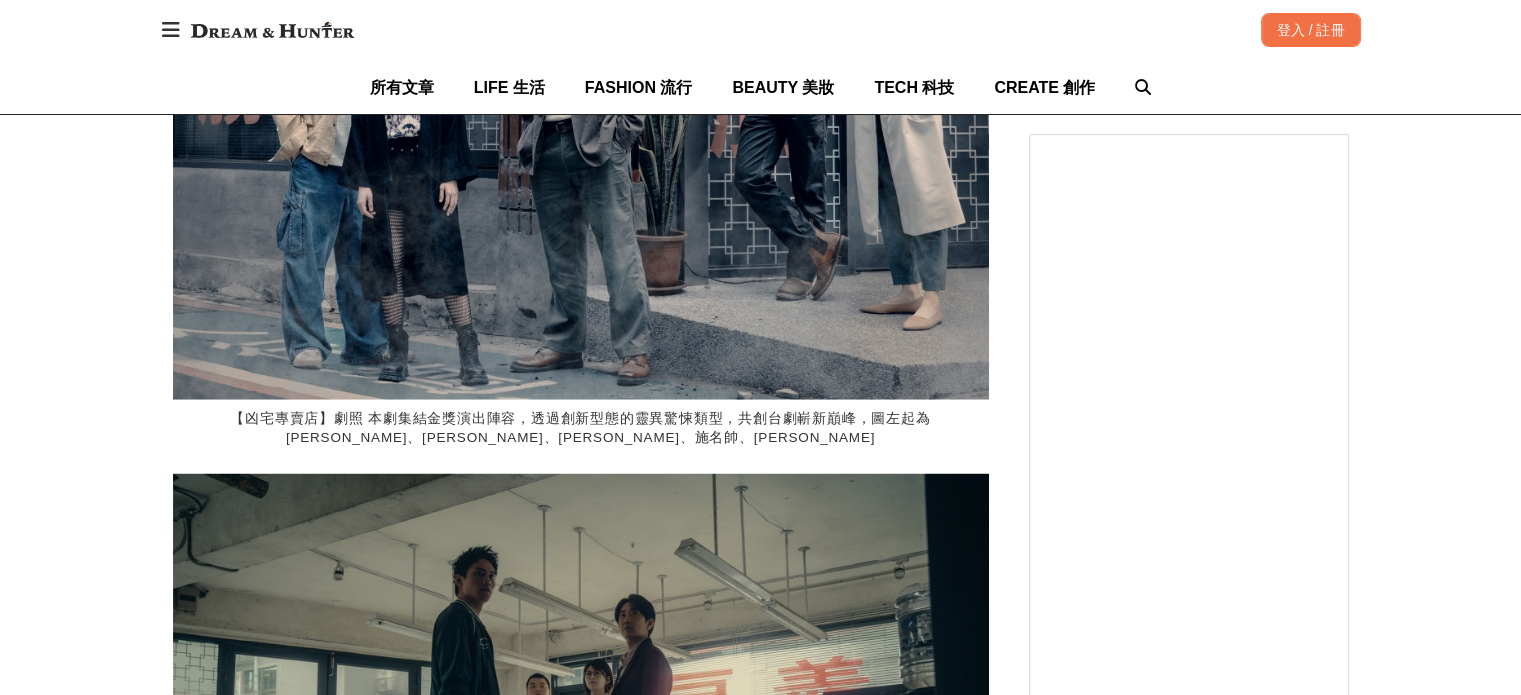 click on "【凶宅專賣店】劇照 本劇集結金獎演出陣容，透過創新型態的靈異驚悚類型，共創台劇嶄新巔峰，圖左起為[PERSON_NAME]、[PERSON_NAME]、[PERSON_NAME]、施名帥、[PERSON_NAME]" at bounding box center [581, 428] 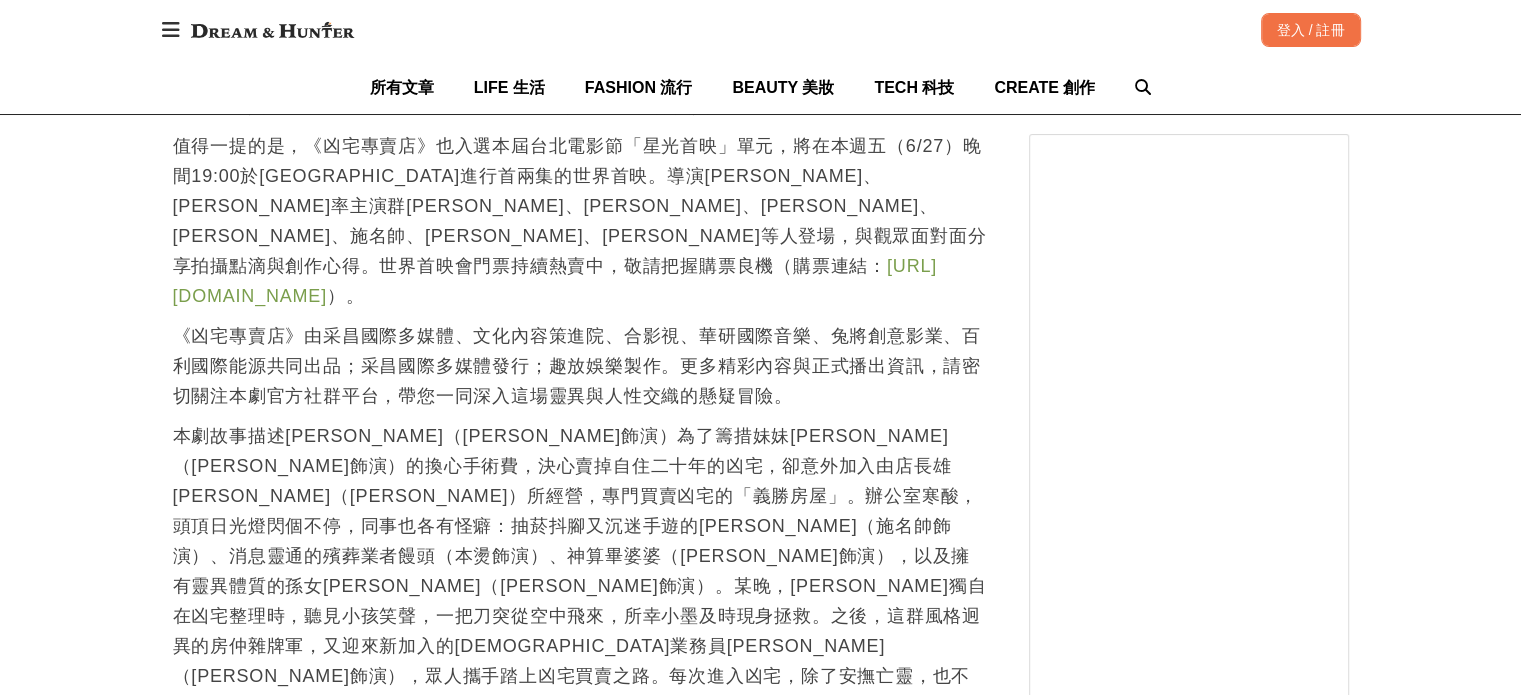 click on "本劇故事描述[PERSON_NAME]（[PERSON_NAME]飾演）為了籌措妹妹[PERSON_NAME]（[PERSON_NAME]飾演）的換心手術費，決心賣掉自住二十年的凶宅，卻意外加入由店長雄[PERSON_NAME]（[PERSON_NAME]）所經營，專門買賣凶宅的「義勝房屋」。辦公室寒酸，頭頂日光燈閃個不停，同事也各有怪癖：抽菸抖腳又沉迷手遊的[PERSON_NAME]（施名帥飾演）、消息靈通的殯葬業者饅頭（本燙飾演）、神算畢婆婆（[PERSON_NAME]飾演），以及擁有靈異體質的孫女[PERSON_NAME]（[PERSON_NAME]飾演）。某晚，[PERSON_NAME]獨自在凶宅整理時，聽見小孩笑聲，一把刀突從空中飛來，所幸小墨及時現身拯救。之後，這群風格迥異的房仲雜牌軍，又迎來新加入的[DEMOGRAPHIC_DATA]業務員[PERSON_NAME]（[PERSON_NAME]飾演），眾人攜手踏上凶宅買賣之路。每次進入凶宅，除了安撫亡靈，也不得不面對內心的創傷，每一場靈異事件背後，藏著難以言說的情緒與遺憾…。" at bounding box center [581, 586] 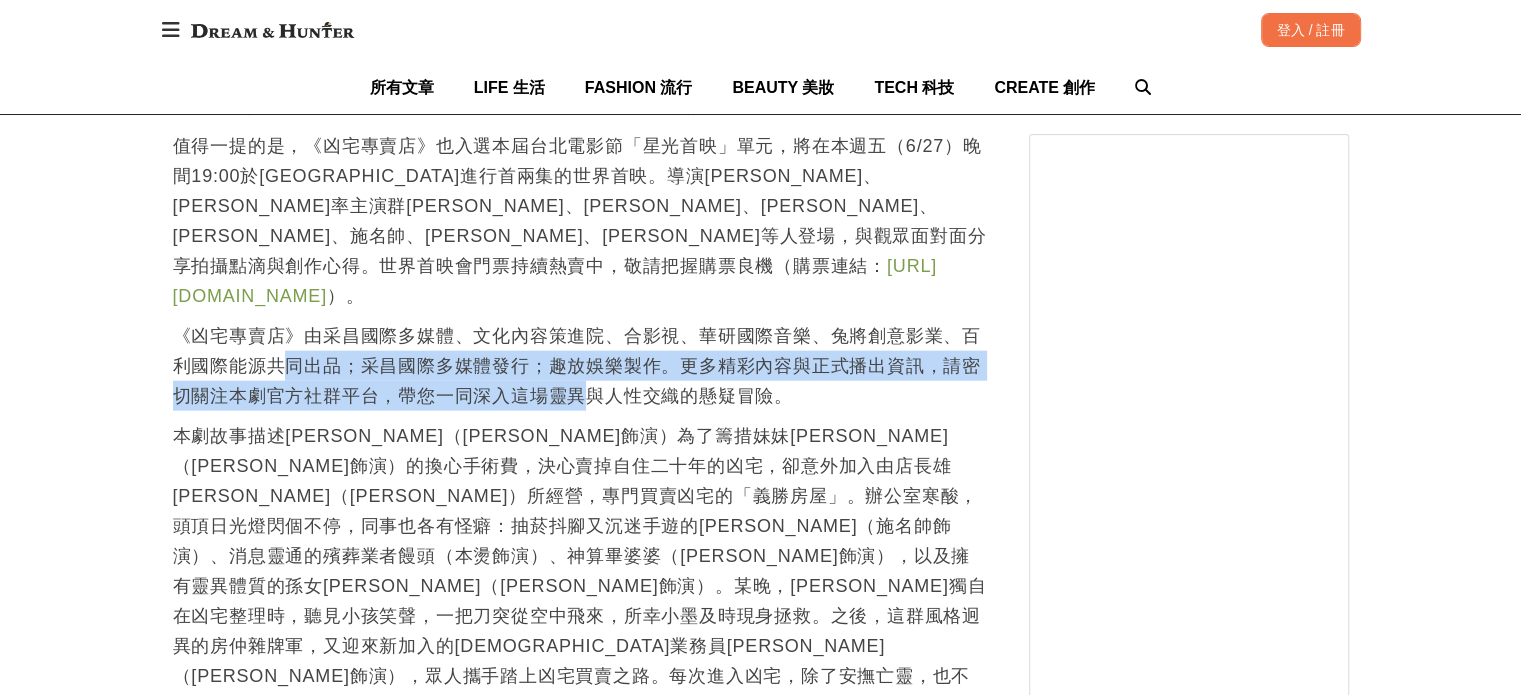 drag, startPoint x: 280, startPoint y: 359, endPoint x: 581, endPoint y: 367, distance: 301.1063 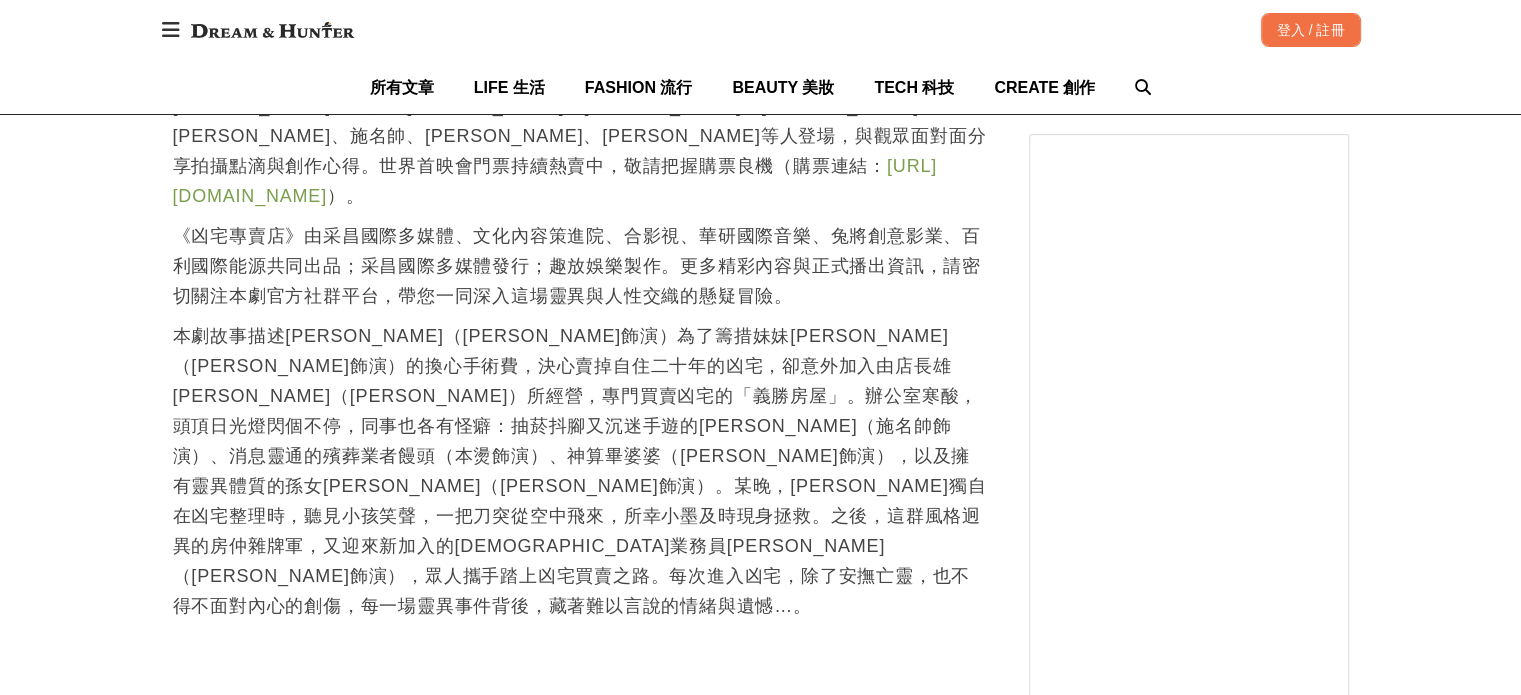 click on "本劇故事描述[PERSON_NAME]（[PERSON_NAME]飾演）為了籌措妹妹[PERSON_NAME]（[PERSON_NAME]飾演）的換心手術費，決心賣掉自住二十年的凶宅，卻意外加入由店長雄[PERSON_NAME]（[PERSON_NAME]）所經營，專門買賣凶宅的「義勝房屋」。辦公室寒酸，頭頂日光燈閃個不停，同事也各有怪癖：抽菸抖腳又沉迷手遊的[PERSON_NAME]（施名帥飾演）、消息靈通的殯葬業者饅頭（本燙飾演）、神算畢婆婆（[PERSON_NAME]飾演），以及擁有靈異體質的孫女[PERSON_NAME]（[PERSON_NAME]飾演）。某晚，[PERSON_NAME]獨自在凶宅整理時，聽見小孩笑聲，一把刀突從空中飛來，所幸小墨及時現身拯救。之後，這群風格迥異的房仲雜牌軍，又迎來新加入的[DEMOGRAPHIC_DATA]業務員[PERSON_NAME]（[PERSON_NAME]飾演），眾人攜手踏上凶宅買賣之路。每次進入凶宅，除了安撫亡靈，也不得不面對內心的創傷，每一場靈異事件背後，藏著難以言說的情緒與遺憾…。" at bounding box center (581, 486) 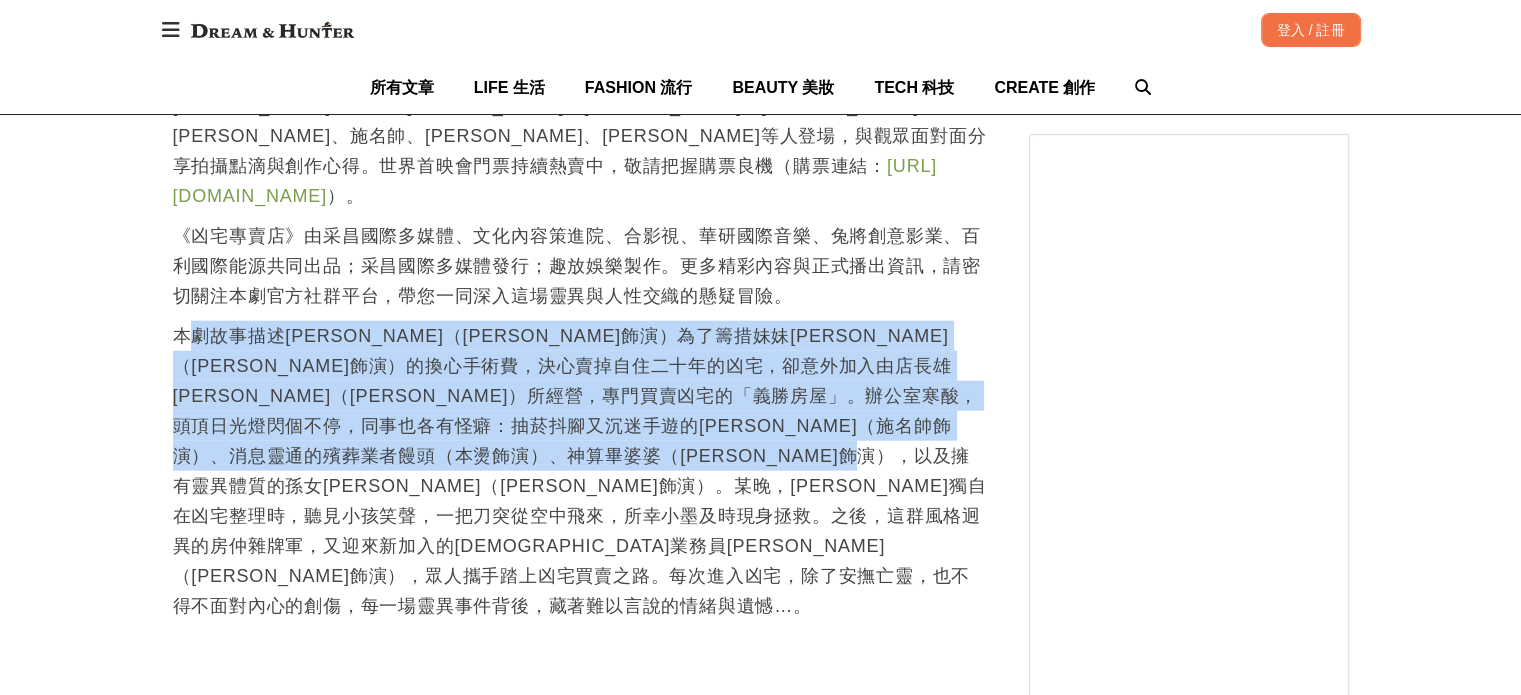 drag, startPoint x: 186, startPoint y: 328, endPoint x: 621, endPoint y: 475, distance: 459.16663 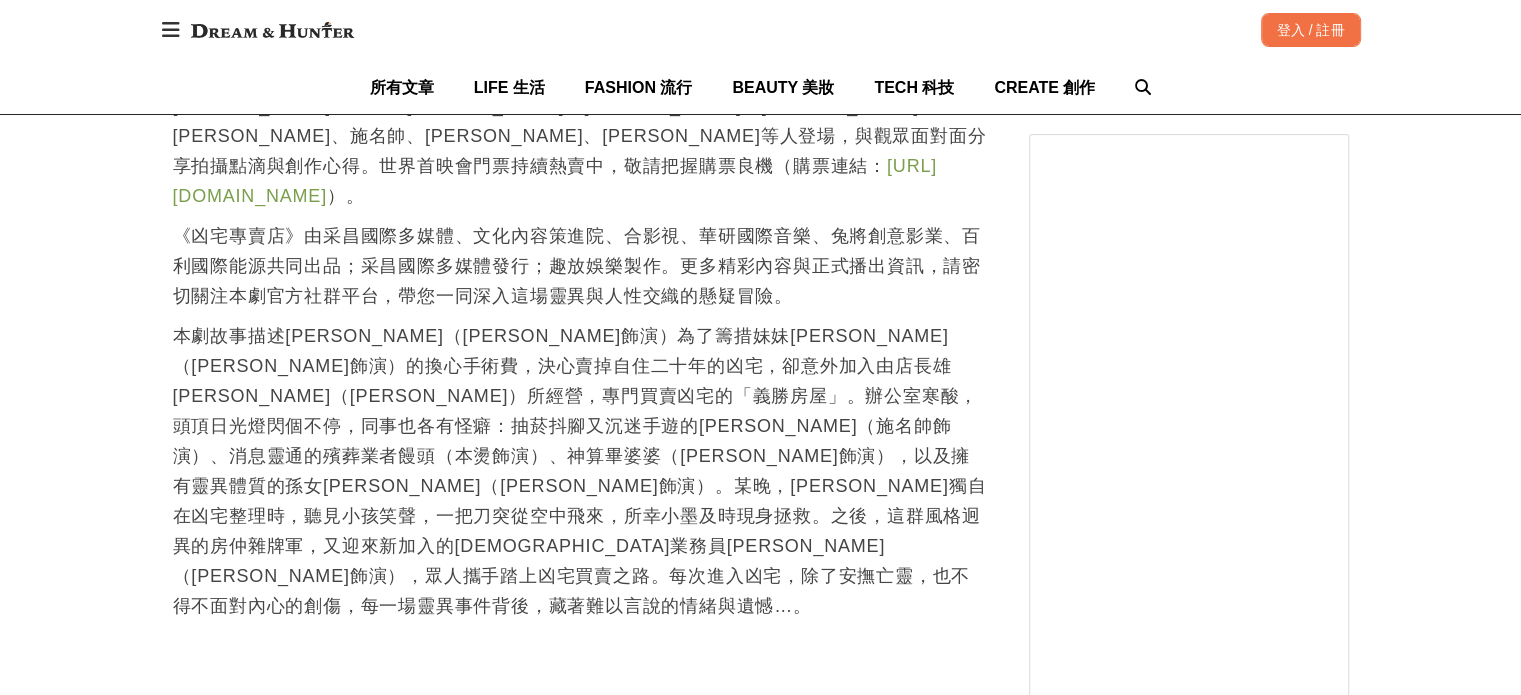 click on "本劇故事描述[PERSON_NAME]（[PERSON_NAME]飾演）為了籌措妹妹[PERSON_NAME]（[PERSON_NAME]飾演）的換心手術費，決心賣掉自住二十年的凶宅，卻意外加入由店長雄[PERSON_NAME]（[PERSON_NAME]）所經營，專門買賣凶宅的「義勝房屋」。辦公室寒酸，頭頂日光燈閃個不停，同事也各有怪癖：抽菸抖腳又沉迷手遊的[PERSON_NAME]（施名帥飾演）、消息靈通的殯葬業者饅頭（本燙飾演）、神算畢婆婆（[PERSON_NAME]飾演），以及擁有靈異體質的孫女[PERSON_NAME]（[PERSON_NAME]飾演）。某晚，[PERSON_NAME]獨自在凶宅整理時，聽見小孩笑聲，一把刀突從空中飛來，所幸小墨及時現身拯救。之後，這群風格迥異的房仲雜牌軍，又迎來新加入的[DEMOGRAPHIC_DATA]業務員[PERSON_NAME]（[PERSON_NAME]飾演），眾人攜手踏上凶宅買賣之路。每次進入凶宅，除了安撫亡靈，也不得不面對內心的創傷，每一場靈異事件背後，藏著難以言說的情緒與遺憾…。" at bounding box center (581, 486) 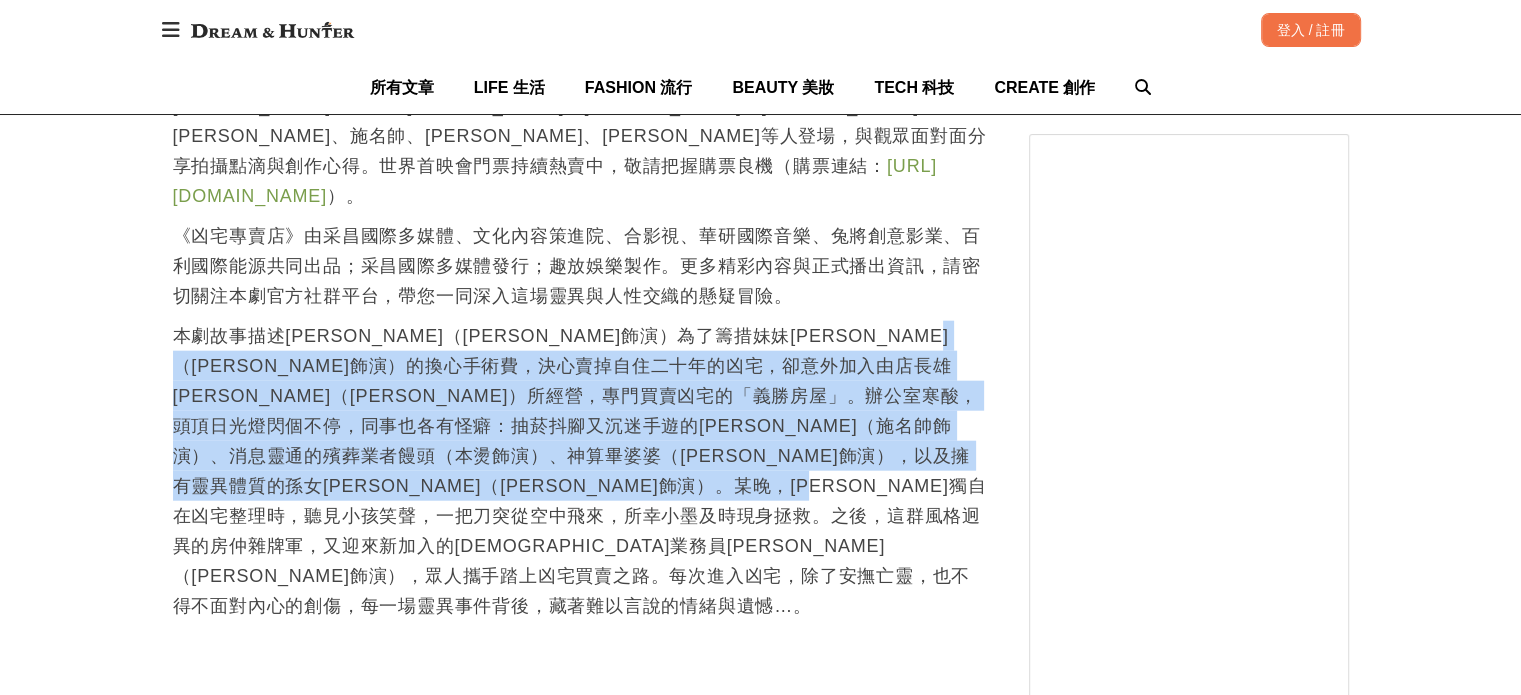 drag, startPoint x: 378, startPoint y: 349, endPoint x: 757, endPoint y: 494, distance: 405.7906 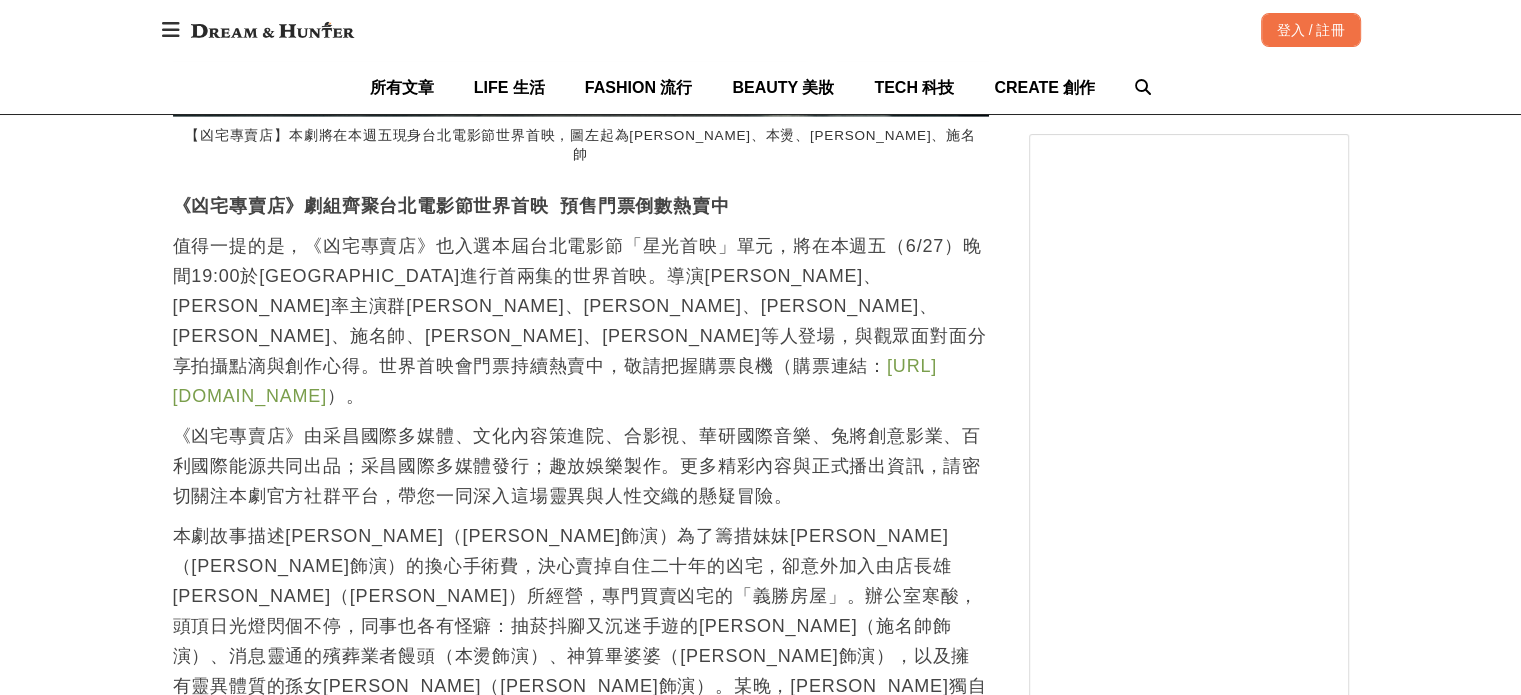 click on "《凶宅專賣店》由采昌國際多媒體、文化內容策進院、合影視、華研國際音樂、兔將創意影業、百利國際能源共同出品；采昌國際多媒體發行；趣放娛樂製作。更多精彩內容與正式播出資訊，請密切關注本劇官方社群平台，帶您一同深入這場靈異與人性交織的懸疑冒險。" at bounding box center (581, 466) 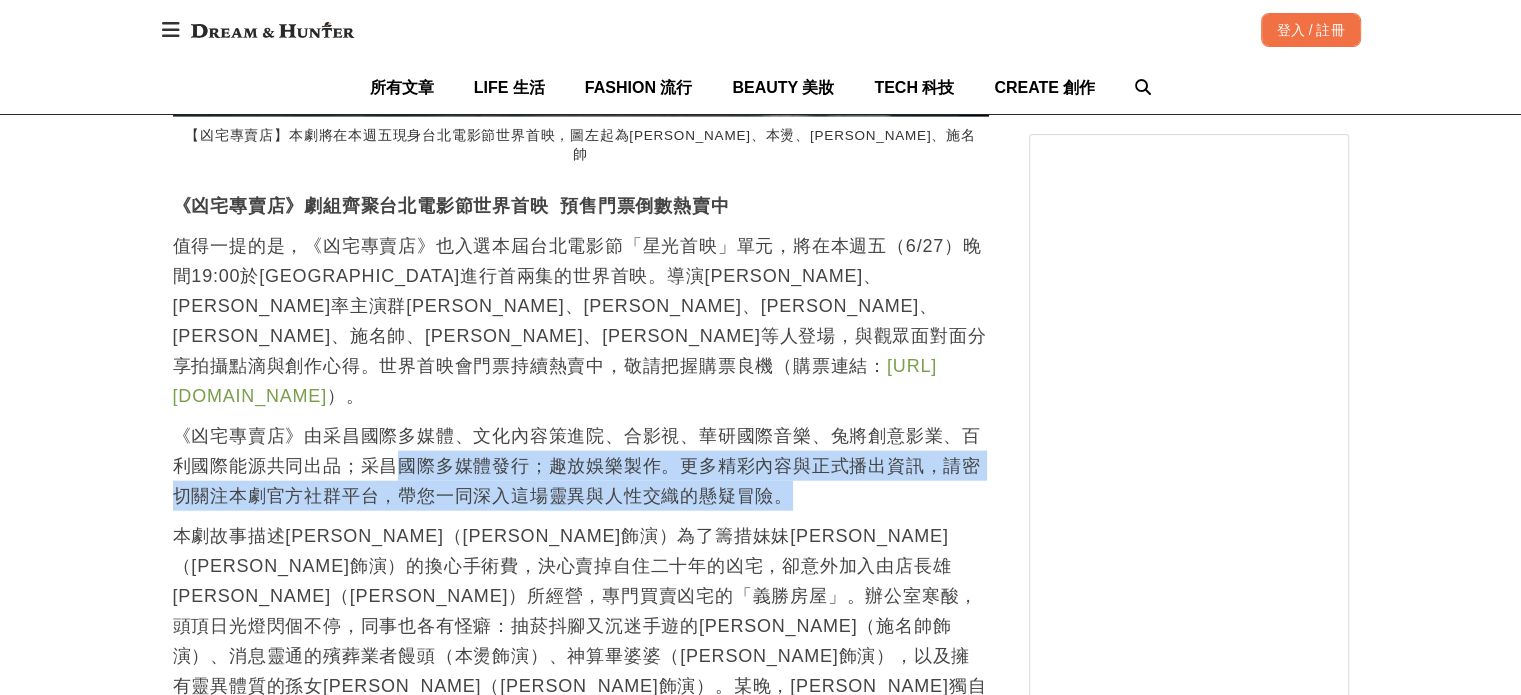 drag, startPoint x: 392, startPoint y: 448, endPoint x: 795, endPoint y: 491, distance: 405.28757 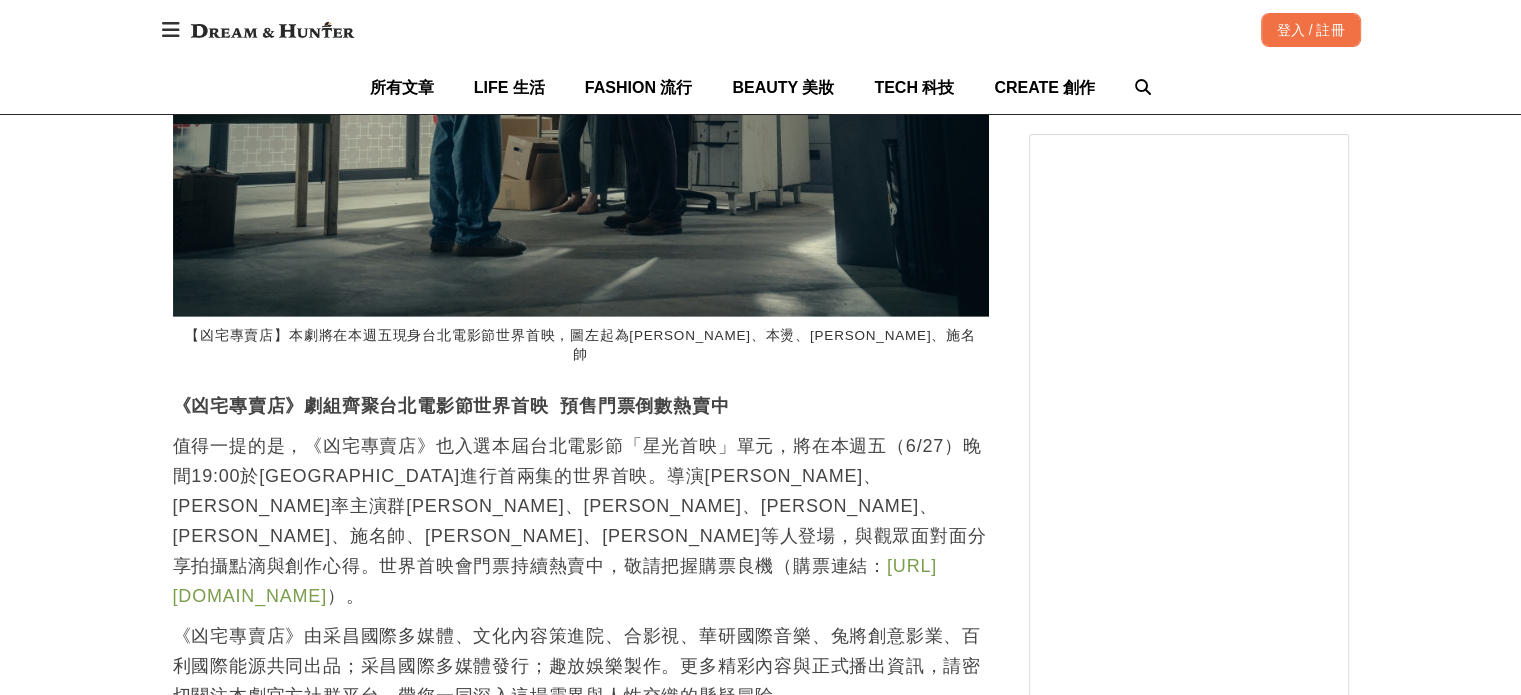 scroll, scrollTop: 0, scrollLeft: 816, axis: horizontal 